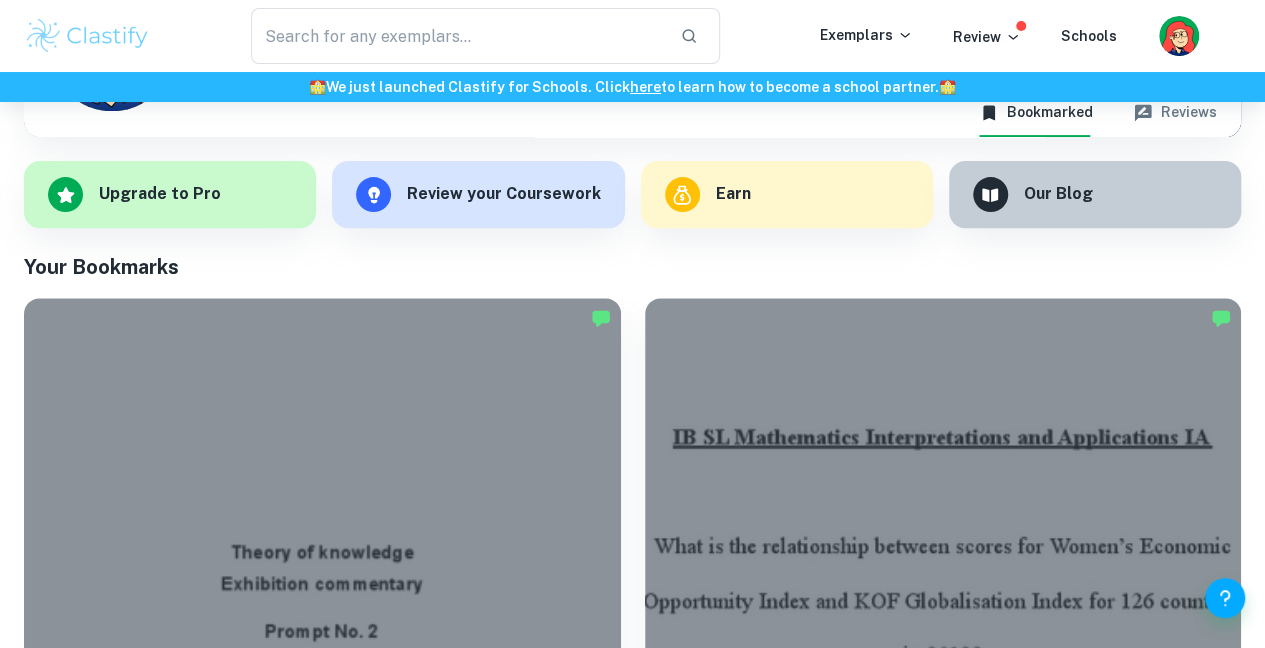 scroll, scrollTop: 269, scrollLeft: 0, axis: vertical 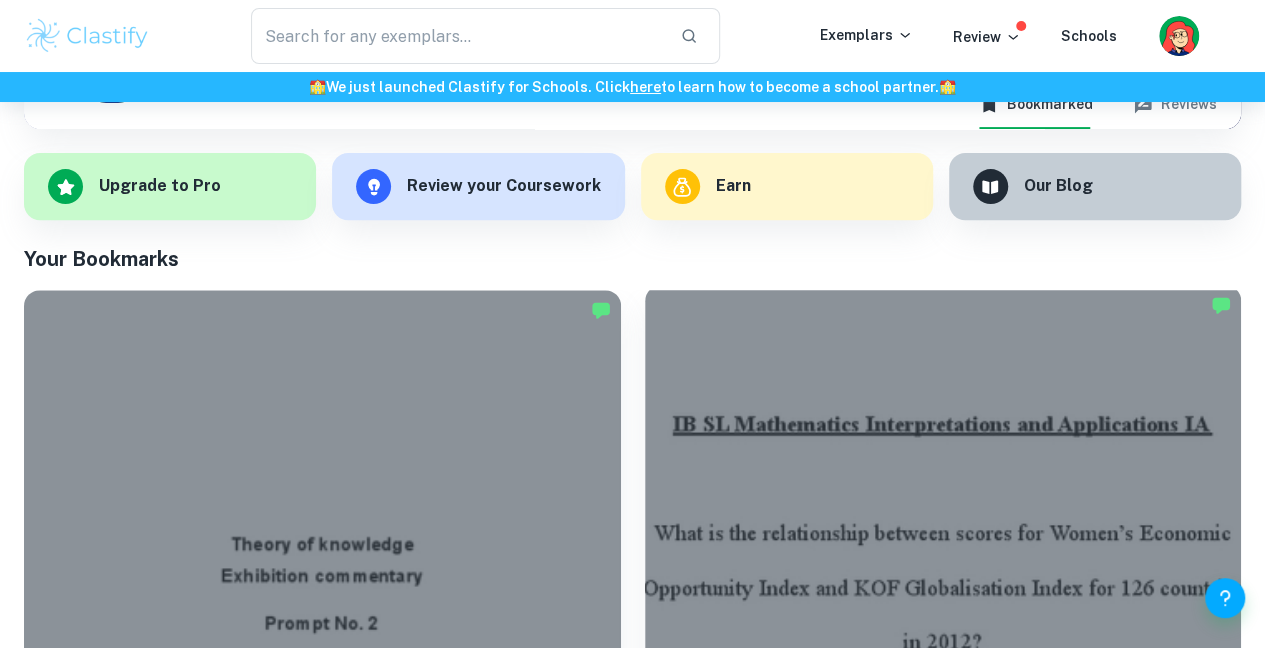 click at bounding box center [943, 508] 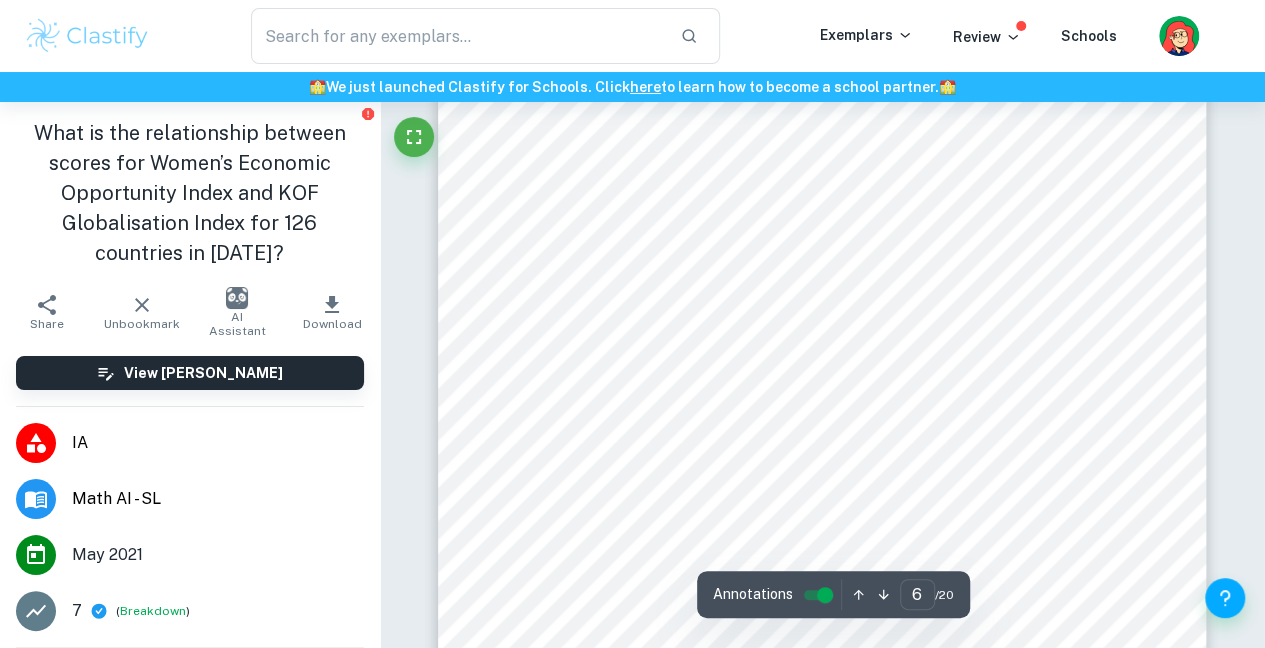 scroll, scrollTop: 6073, scrollLeft: 0, axis: vertical 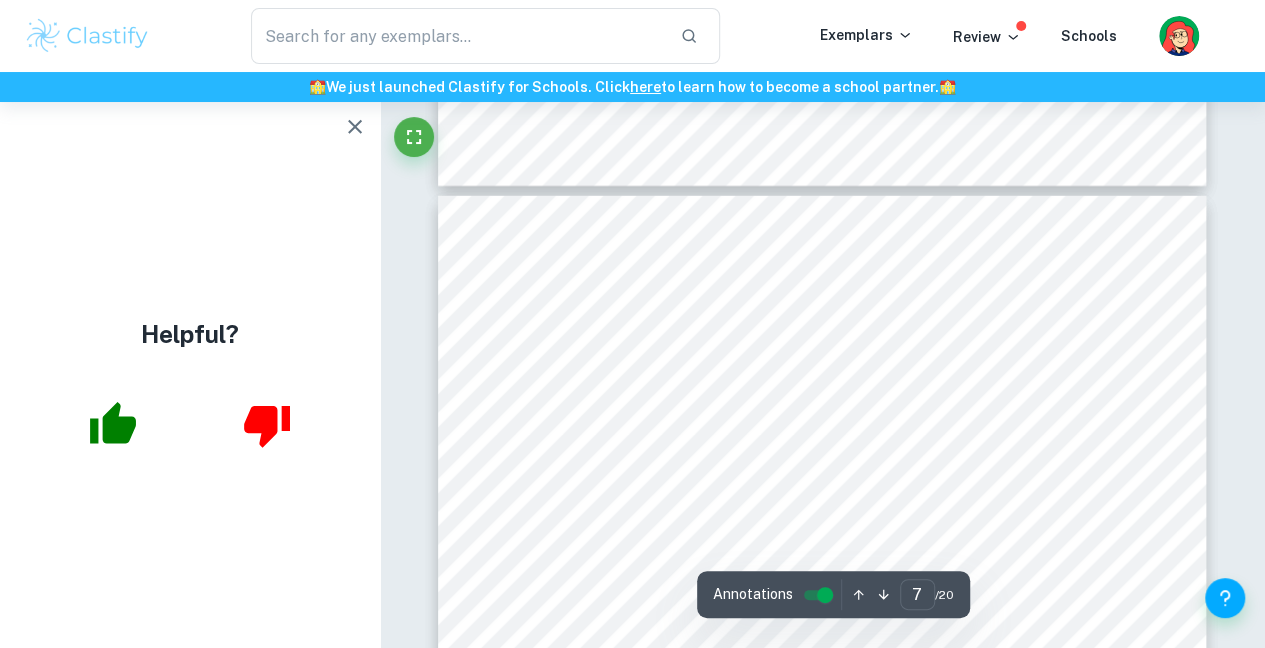 type on "6" 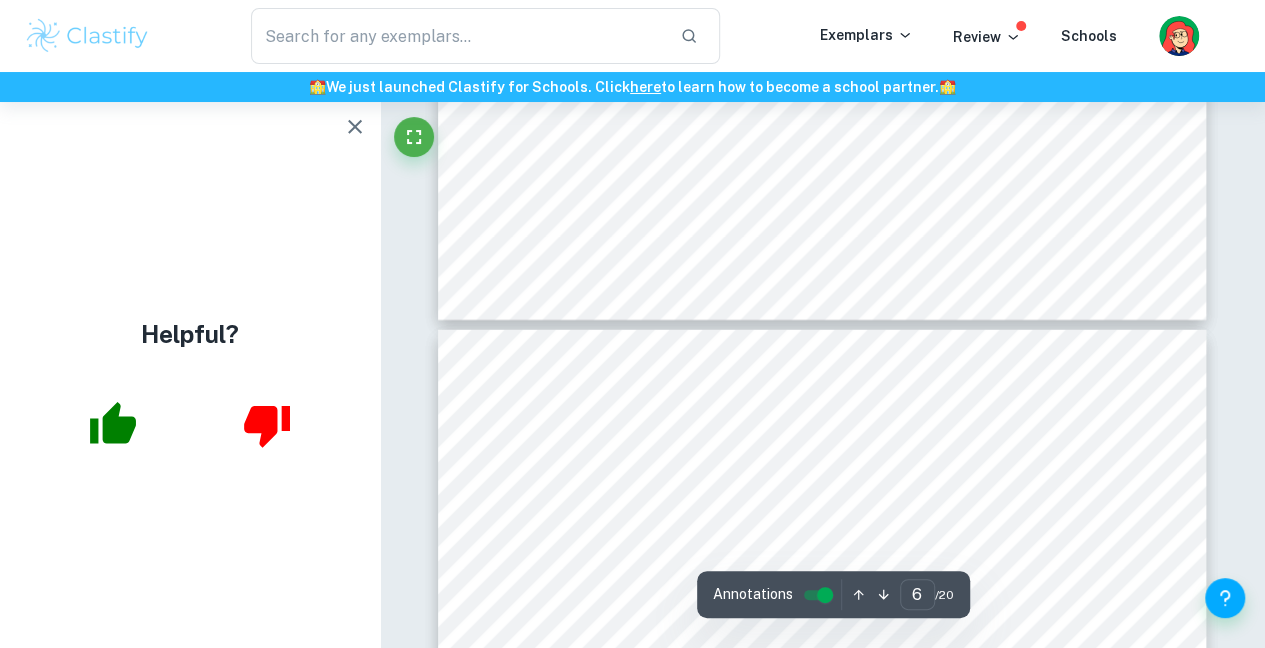scroll, scrollTop: 6482, scrollLeft: 0, axis: vertical 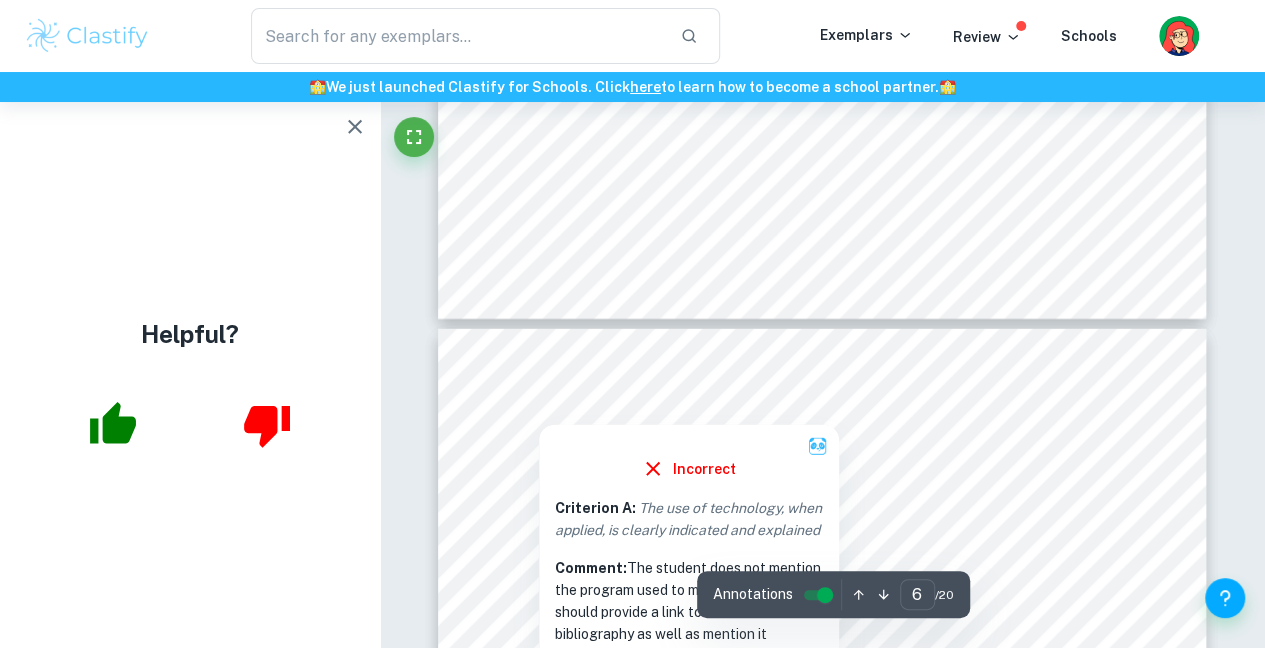 click at bounding box center [538, 412] 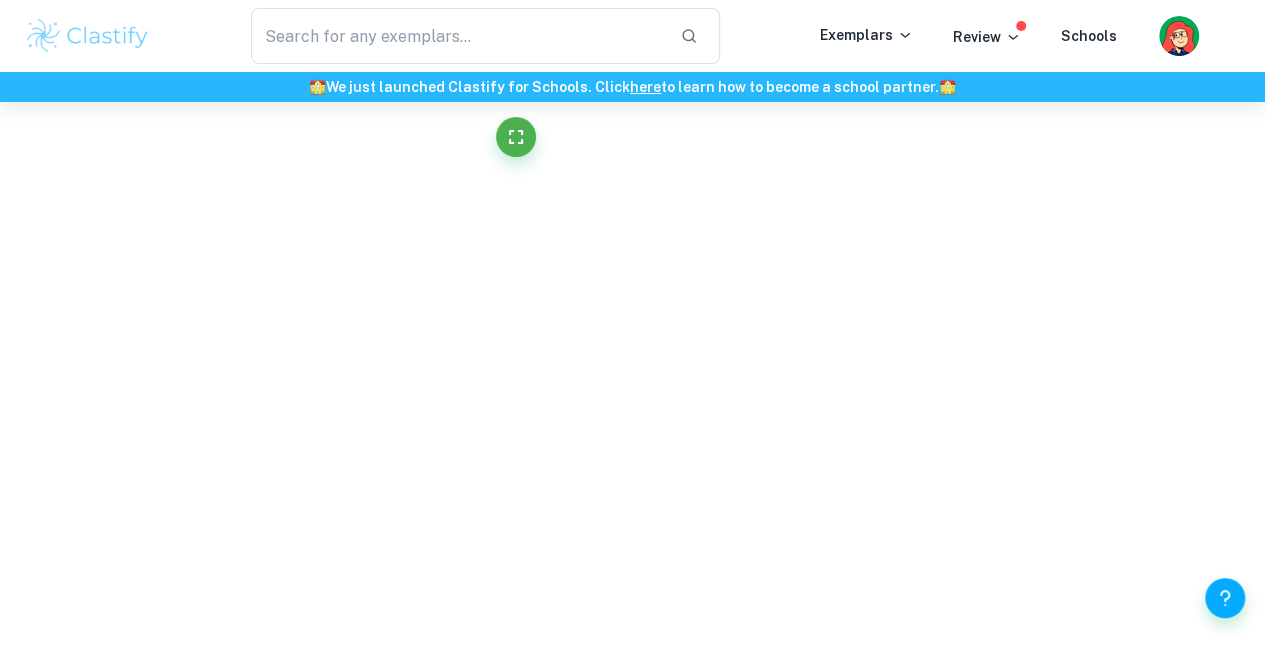 scroll, scrollTop: 6513, scrollLeft: 0, axis: vertical 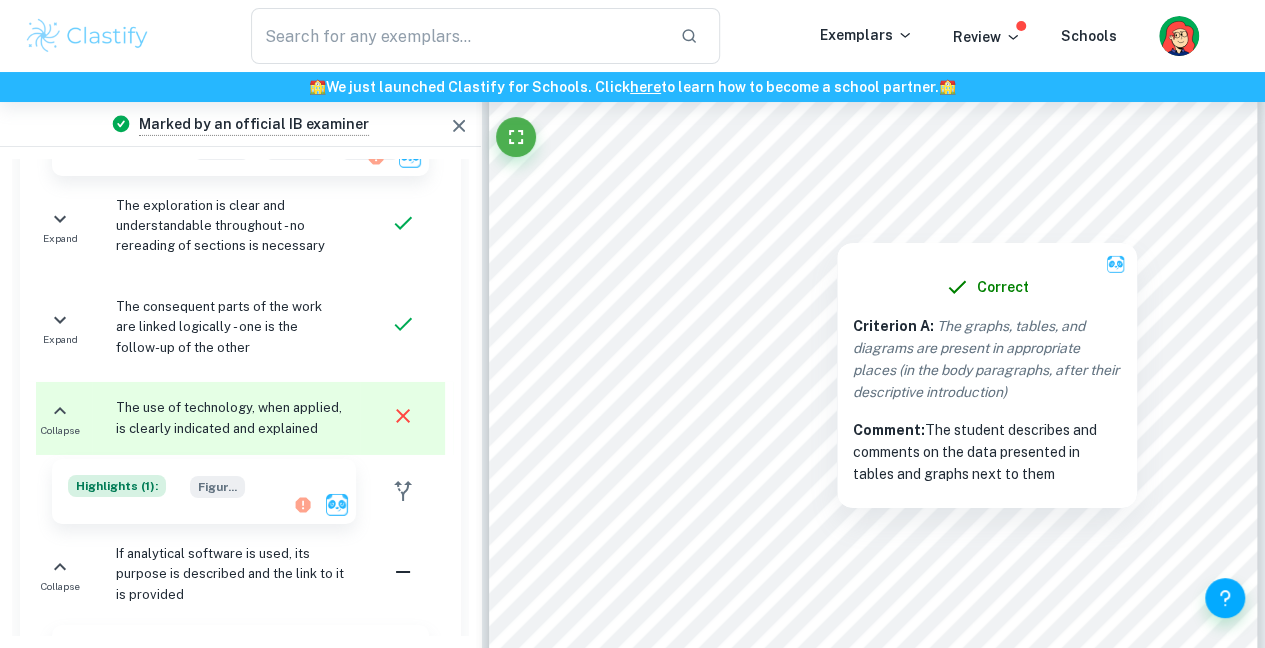 drag, startPoint x: 693, startPoint y: 186, endPoint x: 642, endPoint y: 214, distance: 58.18075 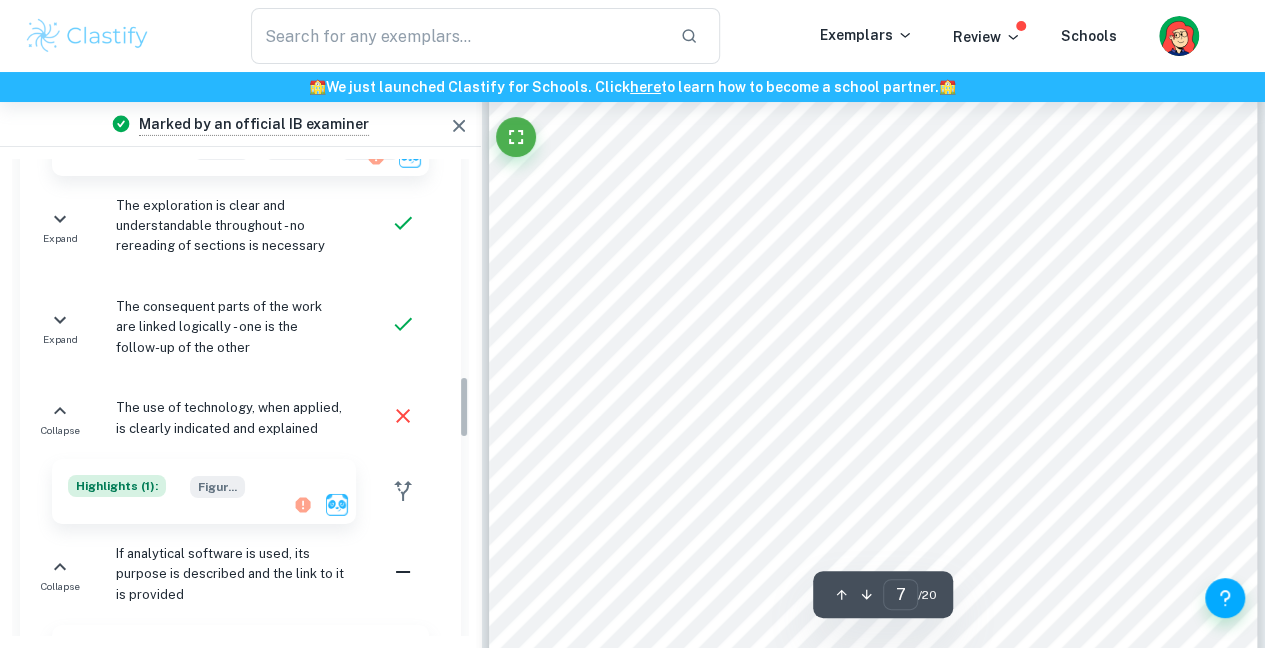 scroll, scrollTop: 1652, scrollLeft: 0, axis: vertical 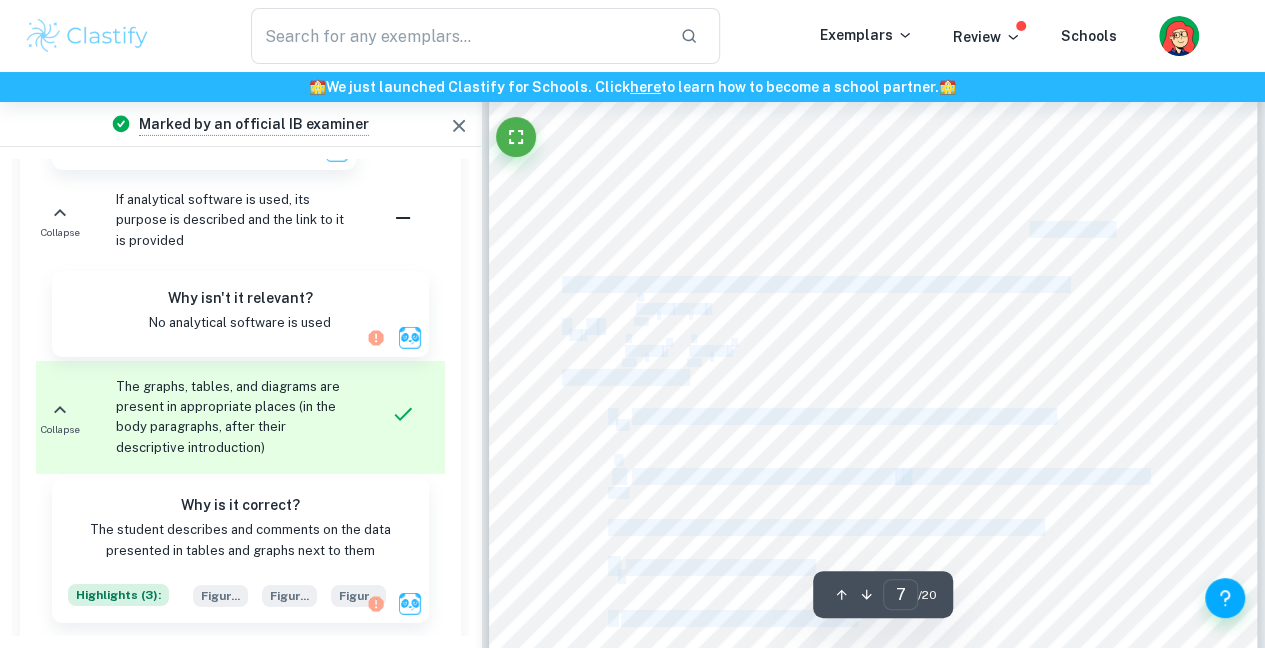 drag, startPoint x: 605, startPoint y: 190, endPoint x: 948, endPoint y: 226, distance: 344.88403 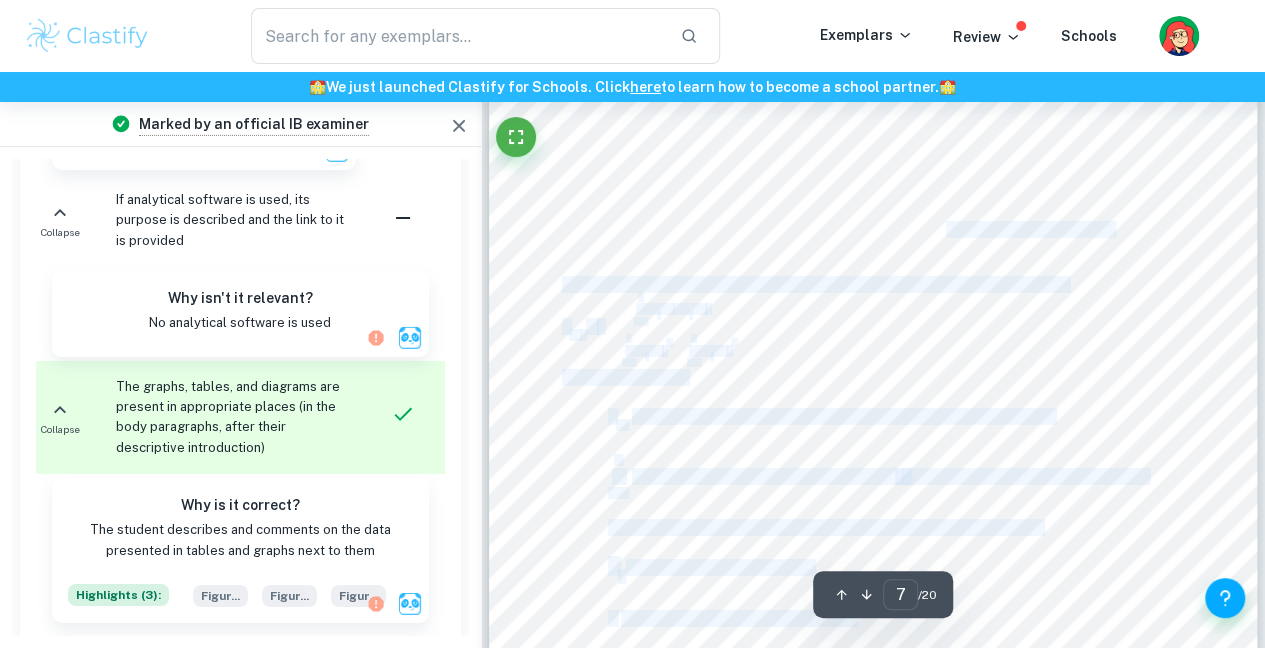 click on "Figure 1 Figure 2 demonstrates [PERSON_NAME] correlation coefficient equation which calculated the correlation coefficient for this investigation. This was used to represent the methodology. Figure 2: [PERSON_NAME] correlation coefficient equation (Jovancic, 2020) 𝑟 𝑥𝑦   =   𝑖=1 𝑛 ∑ (𝑥 𝑖 −𝑥 )(𝑦 𝑖 −𝑦 ) 𝑖=1 𝑛 ∑ (𝑥 𝑖 −𝑥 ) 2 𝑖=1 𝑛 ∑ (𝑦 𝑖 −𝑦 ) 2 Defining key terms: : the correlation coefficient of WEOI and KOFGI scores 𝑟 𝑥𝑦 : the sum of the following numbers, where   i   represents the index of summation that 𝑖=1 𝑛 ∑ begins at the first country in the data and n is the last value of the data : the WEOI score of a country 𝑥 𝑖 : the mean WEOI score of all the data 𝑥 7" at bounding box center (873, 211) 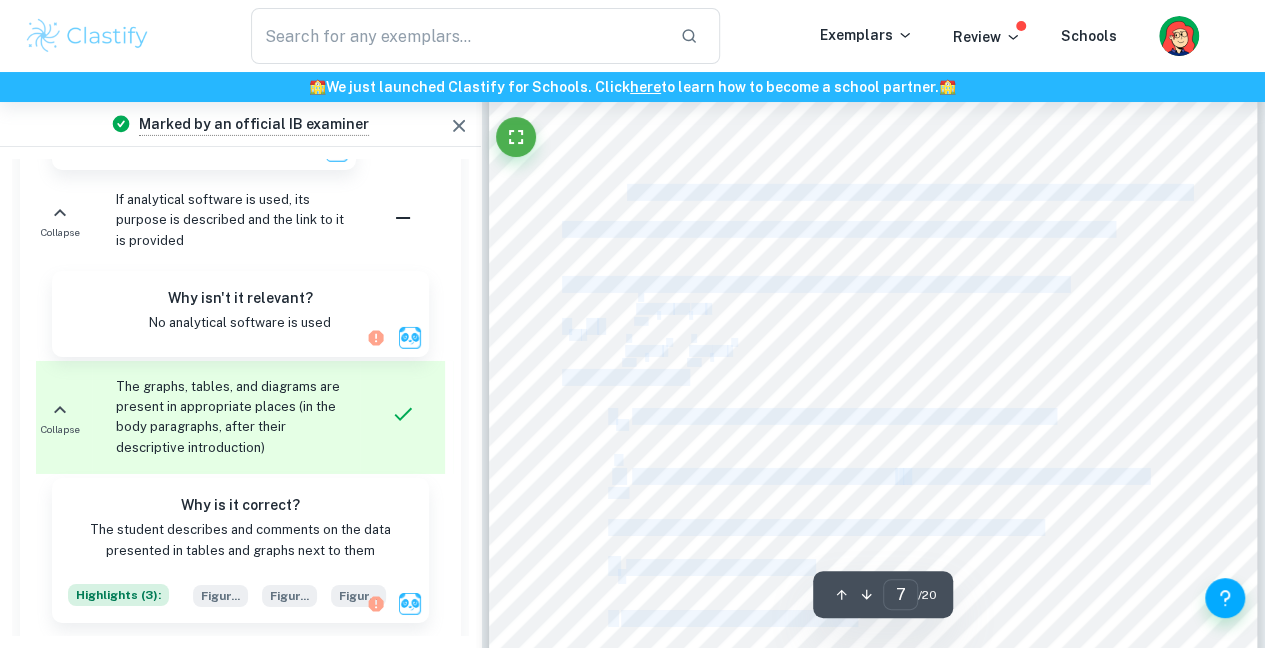 drag, startPoint x: 617, startPoint y: 165, endPoint x: 630, endPoint y: 188, distance: 26.41969 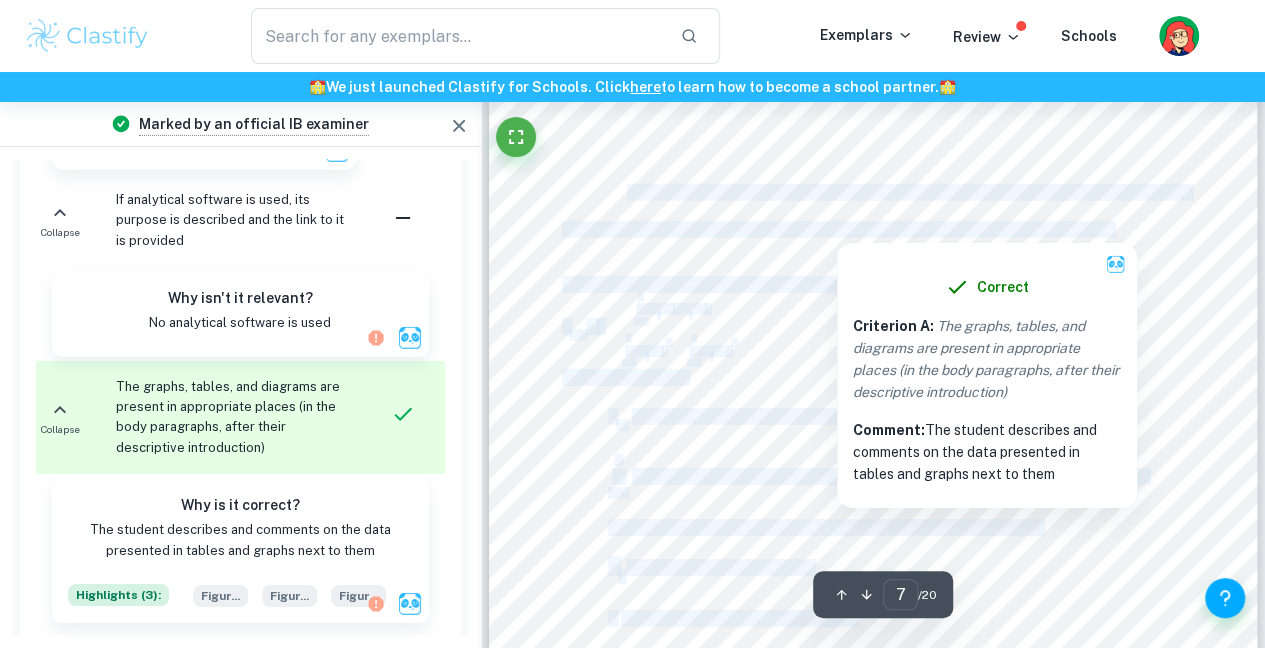 drag, startPoint x: 630, startPoint y: 188, endPoint x: 666, endPoint y: 236, distance: 60 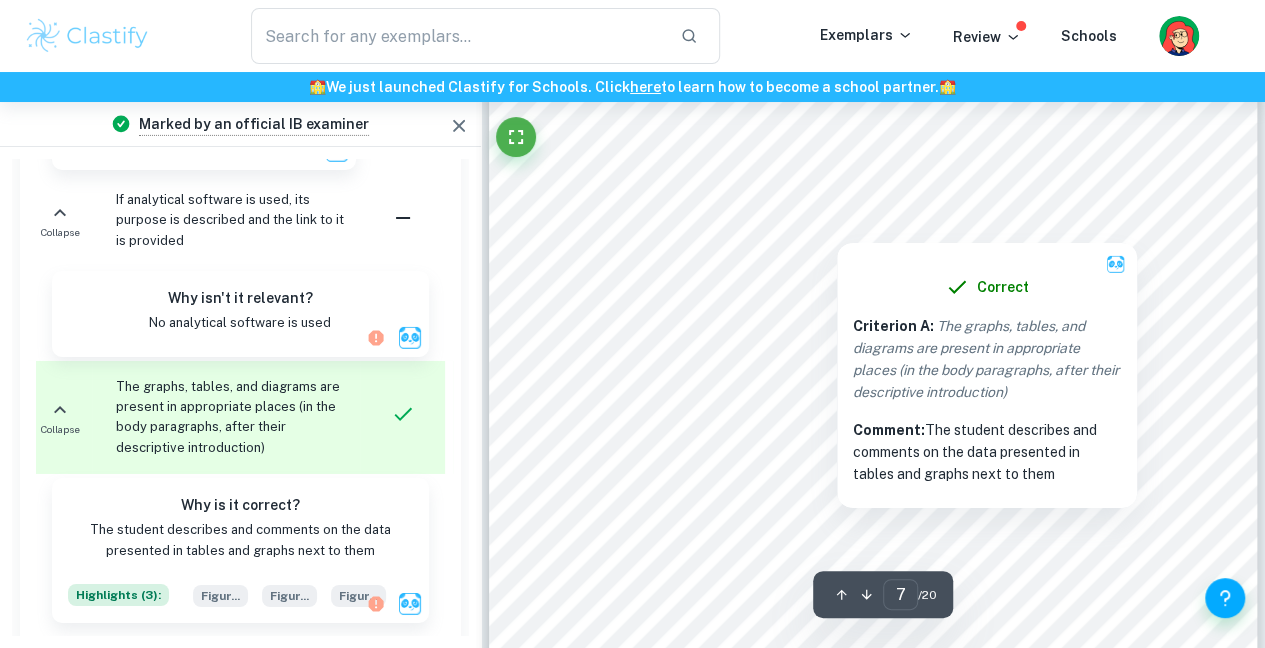 click at bounding box center [837, 219] 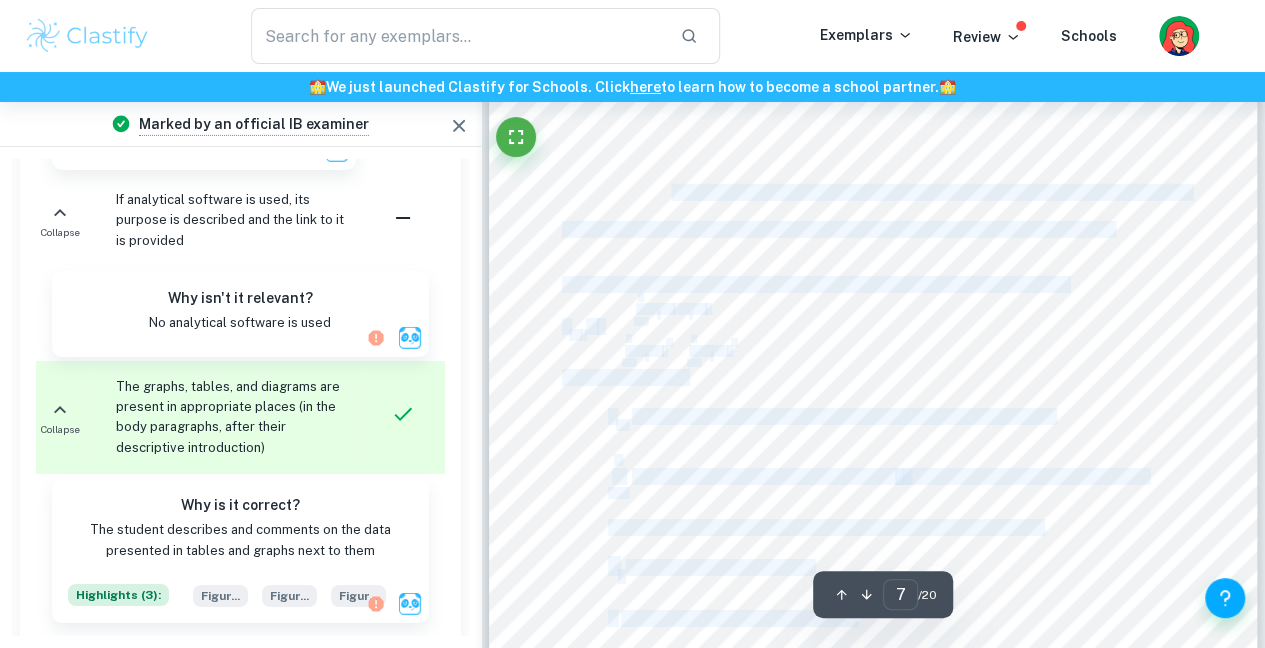 drag, startPoint x: 594, startPoint y: 191, endPoint x: 618, endPoint y: 192, distance: 24.020824 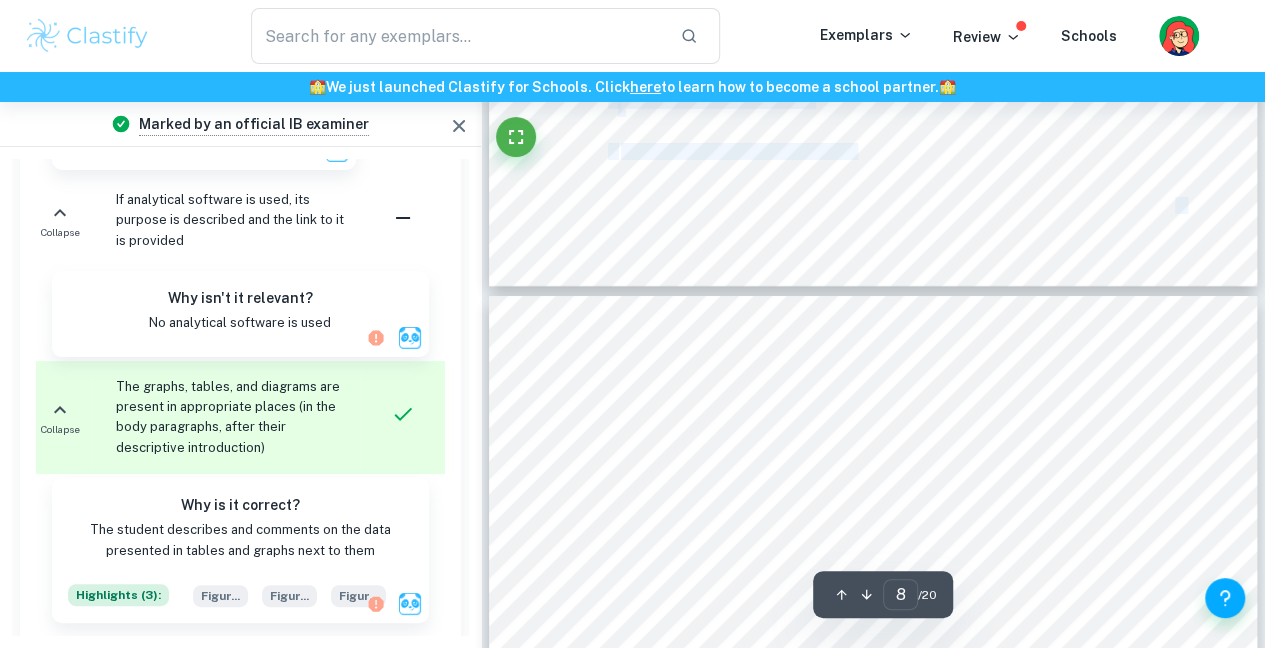 type on "7" 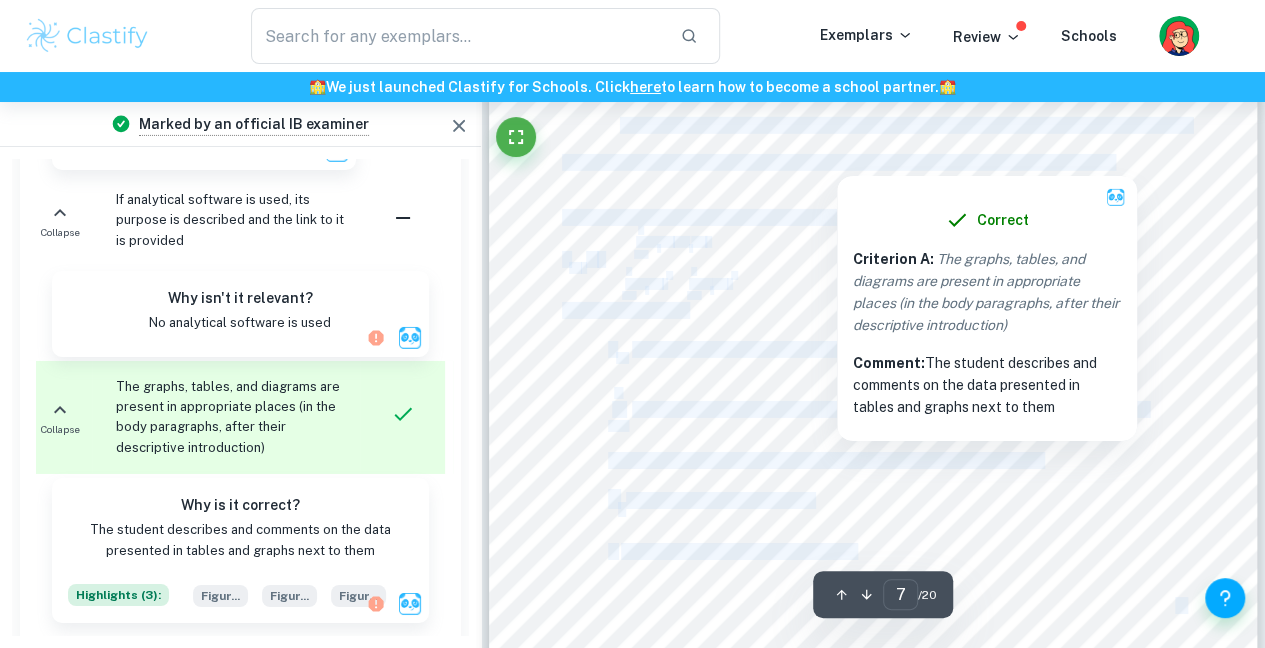 scroll, scrollTop: 7063, scrollLeft: 0, axis: vertical 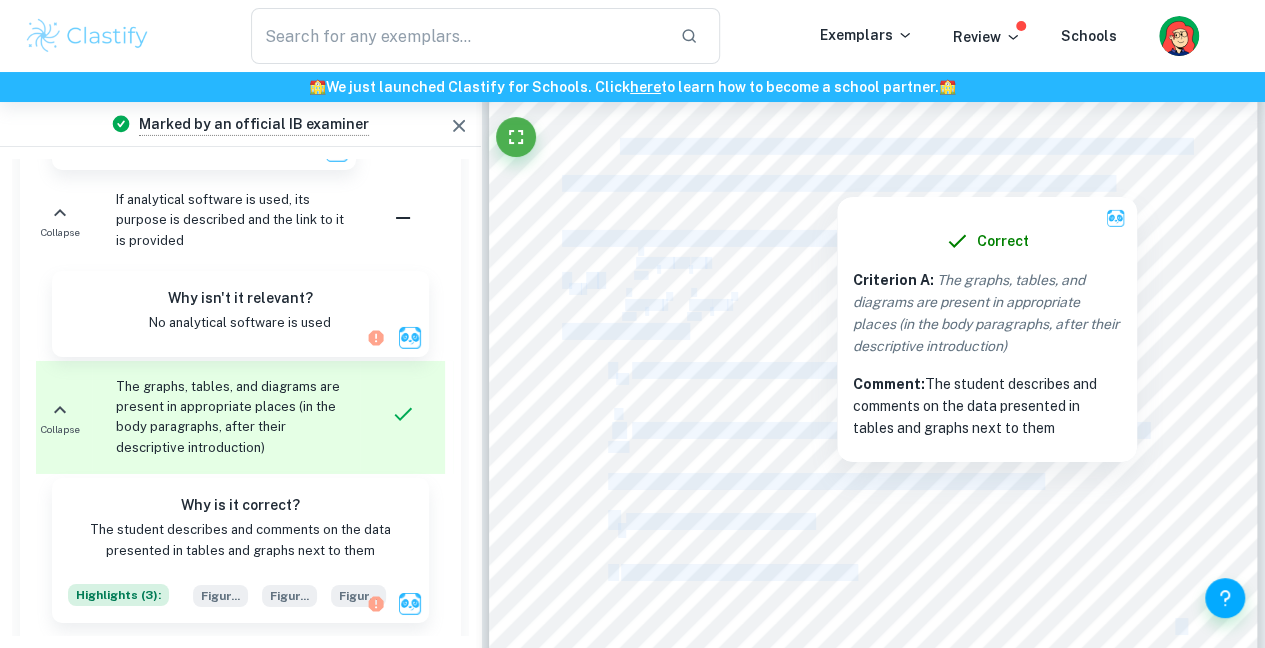 click on "correlation coefficient for this investigation. This was used to represent the methodology." at bounding box center [837, 183] 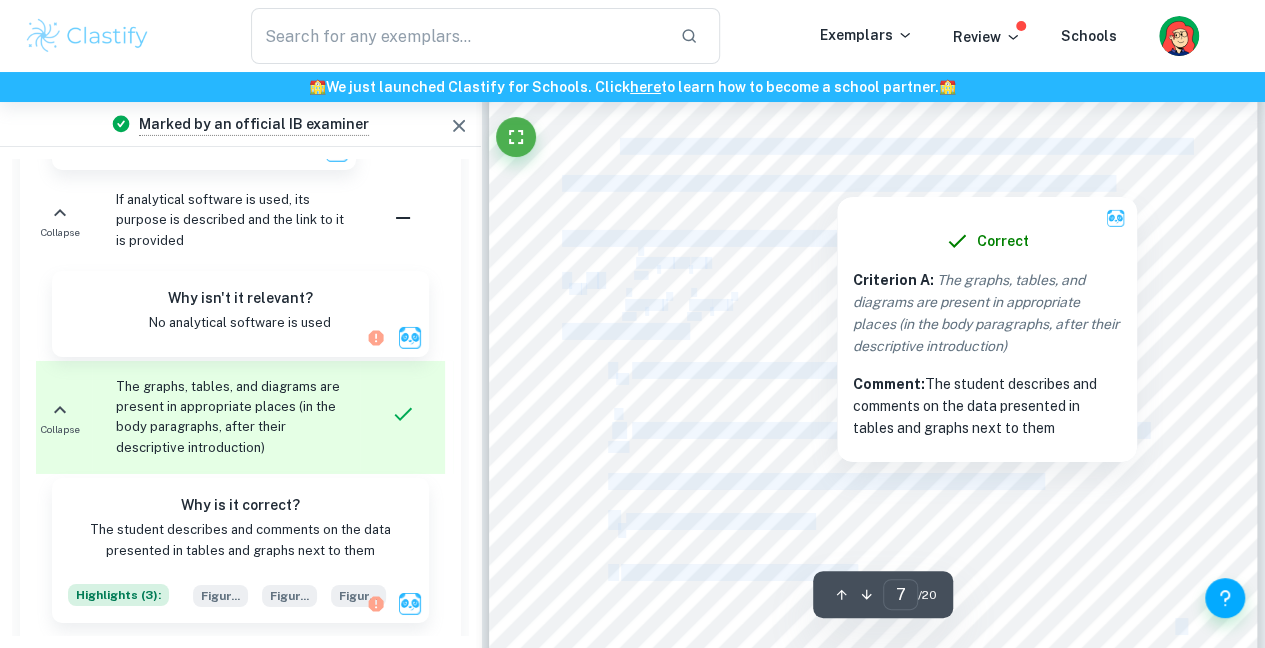 copy on "gure 2 demonstrates [PERSON_NAME] correlation coefficient equation which calculated the correlation coefficient for this investigation. This was used to represent the methodology. Figure 2: [PERSON_NAME] correlation coefficient equation (Jovancic, 2020) 𝑟 𝑥𝑦   =   𝑖=1 𝑛 ∑ (𝑥 𝑖 −𝑥 )(𝑦 𝑖 −𝑦 ) 𝑖=1 𝑛 ∑ (𝑥 𝑖 −𝑥 ) 2 𝑖=1 𝑛 ∑ (𝑦 𝑖 −𝑦 ) 2 Defining key terms: : the correlation coefficient of WEOI and KOFGI scores 𝑟 𝑥𝑦 : the sum of the following numbers, where   i   represents the index of summation that 𝑖=1 𝑛 ∑ begins at the first country in the data and n is the last value of the data : the WEOI score of a country 𝑥 𝑖 : the mean WEOI score of all the data 𝑥 7" 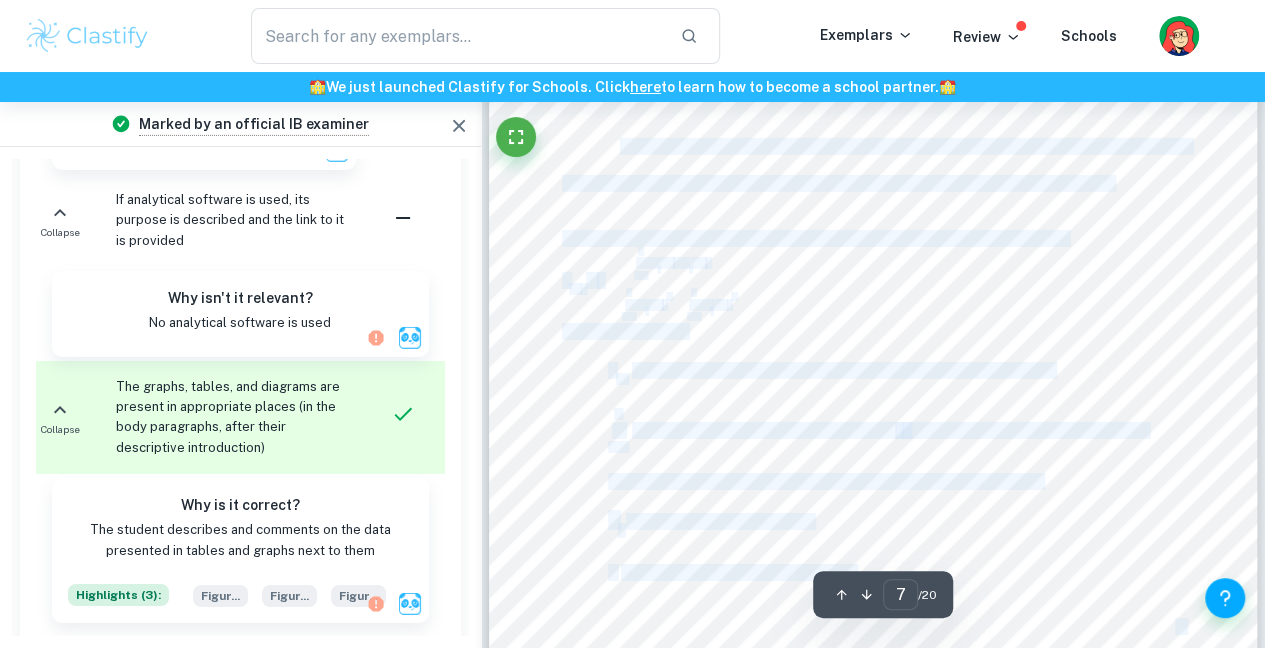 click on "Figure 1 Figure 2 demonstrates [PERSON_NAME] correlation coefficient equation which calculated the correlation coefficient for this investigation. This was used to represent the methodology. Figure 2: [PERSON_NAME] correlation coefficient equation (Jovancic, 2020) 𝑟 𝑥𝑦   =   𝑖=1 𝑛 ∑ (𝑥 𝑖 −𝑥 )(𝑦 𝑖 −𝑦 ) 𝑖=1 𝑛 ∑ (𝑥 𝑖 −𝑥 ) 2 𝑖=1 𝑛 ∑ (𝑦 𝑖 −𝑦 ) 2 Defining key terms: : the correlation coefficient of WEOI and KOFGI scores 𝑟 𝑥𝑦 : the sum of the following numbers, where   i   represents the index of summation that 𝑖=1 𝑛 ∑ begins at the first country in the data and n is the last value of the data : the WEOI score of a country 𝑥 𝑖 : the mean WEOI score of all the data 𝑥 7" at bounding box center (873, 165) 